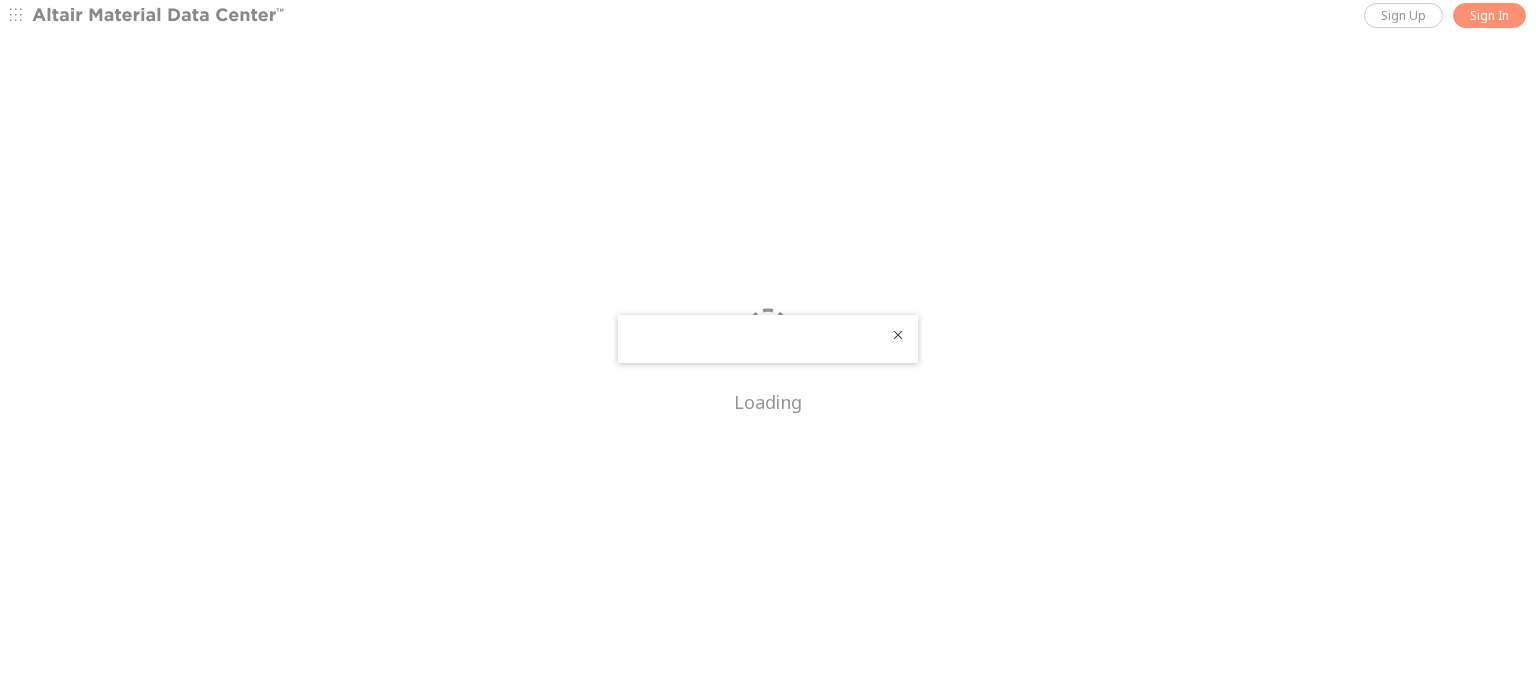 scroll, scrollTop: 0, scrollLeft: 0, axis: both 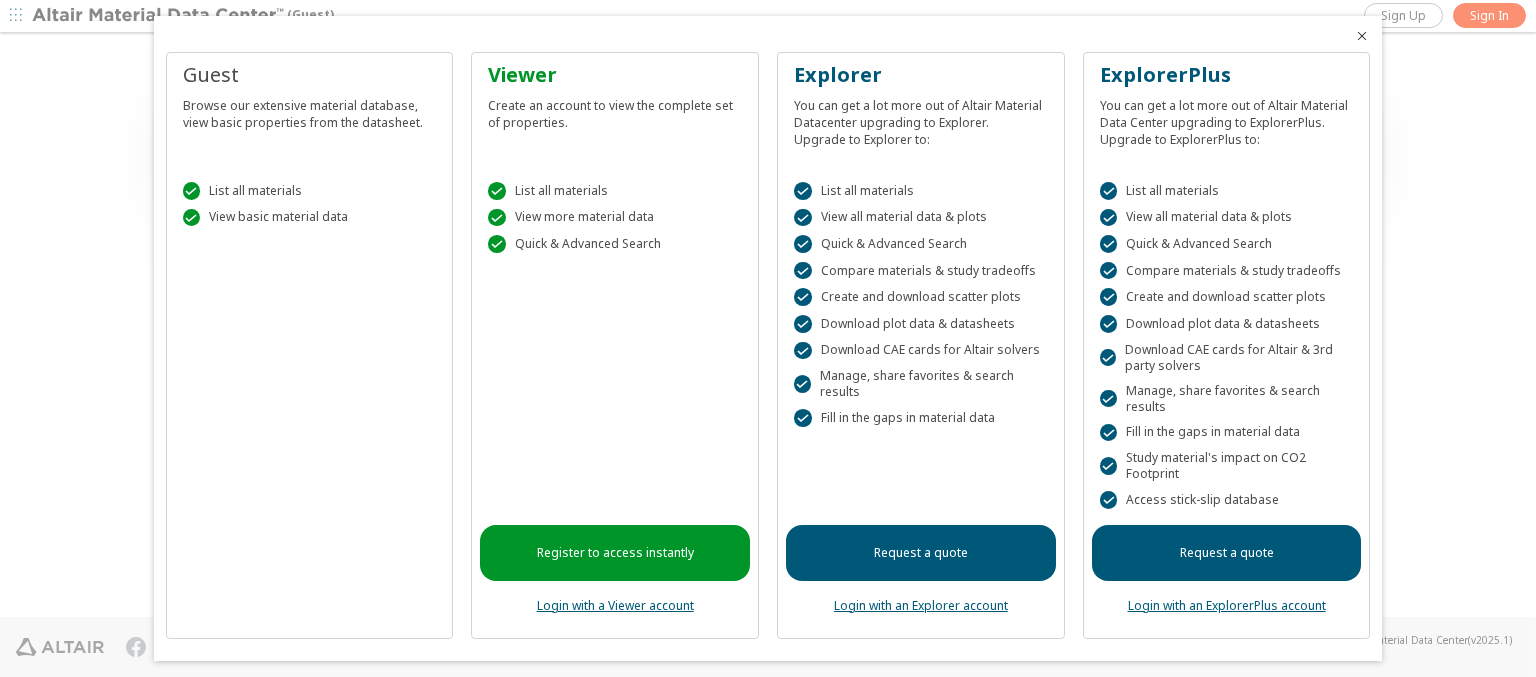 click at bounding box center [1362, 36] 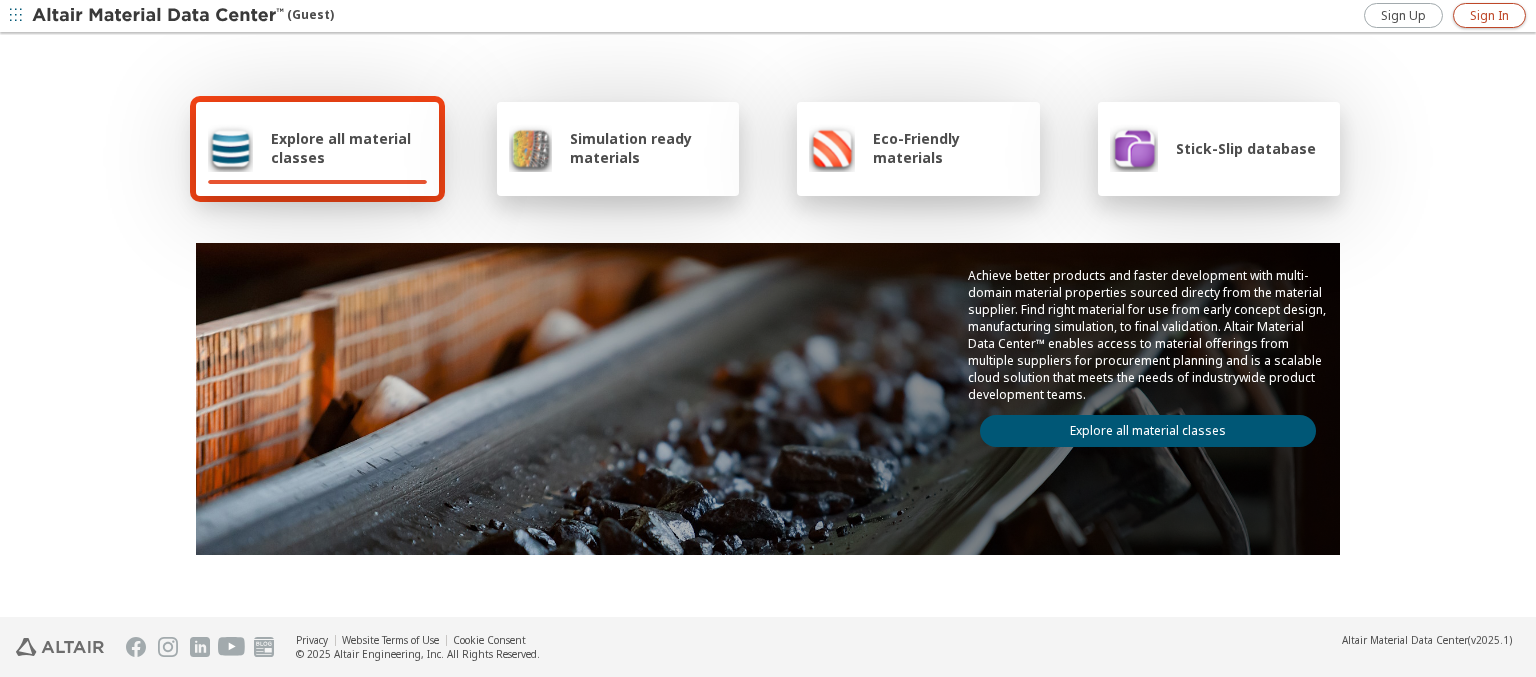 click on "Sign In" at bounding box center (1489, 16) 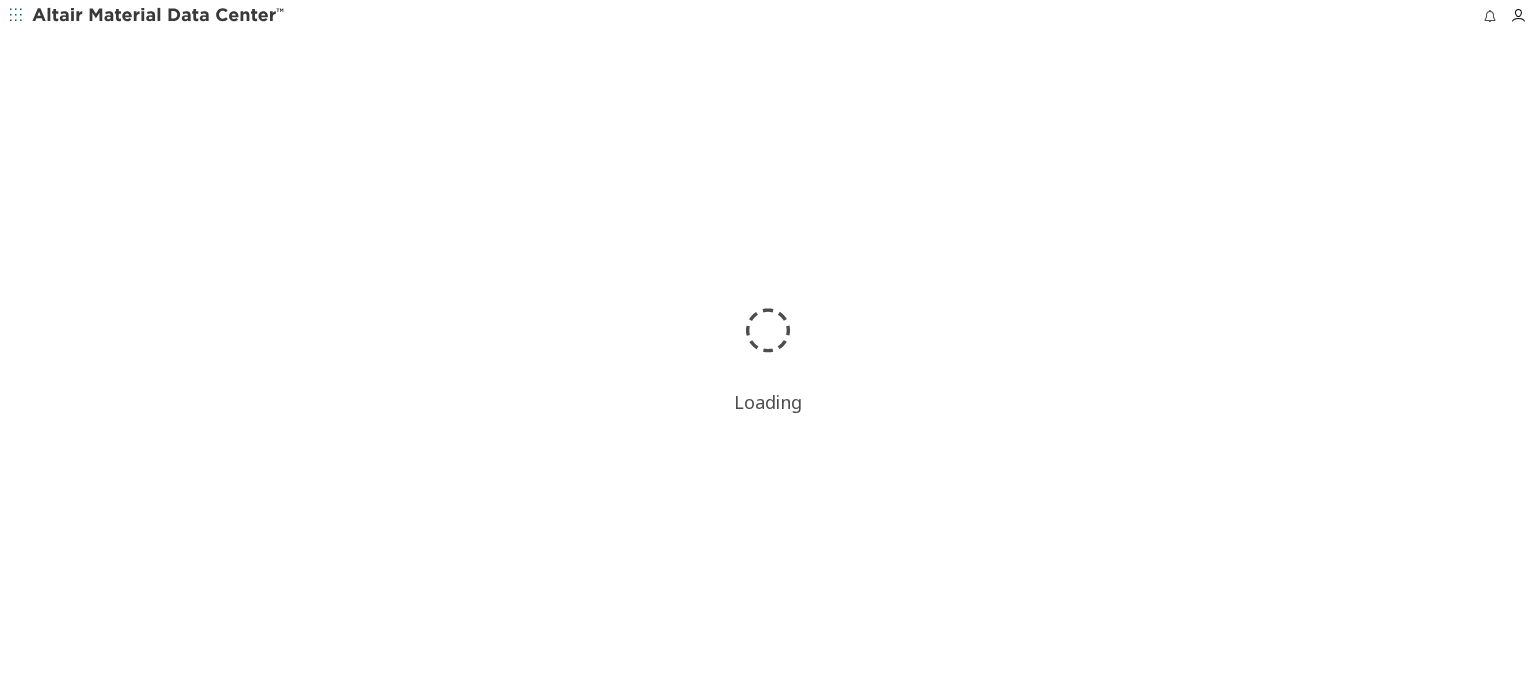 scroll, scrollTop: 0, scrollLeft: 0, axis: both 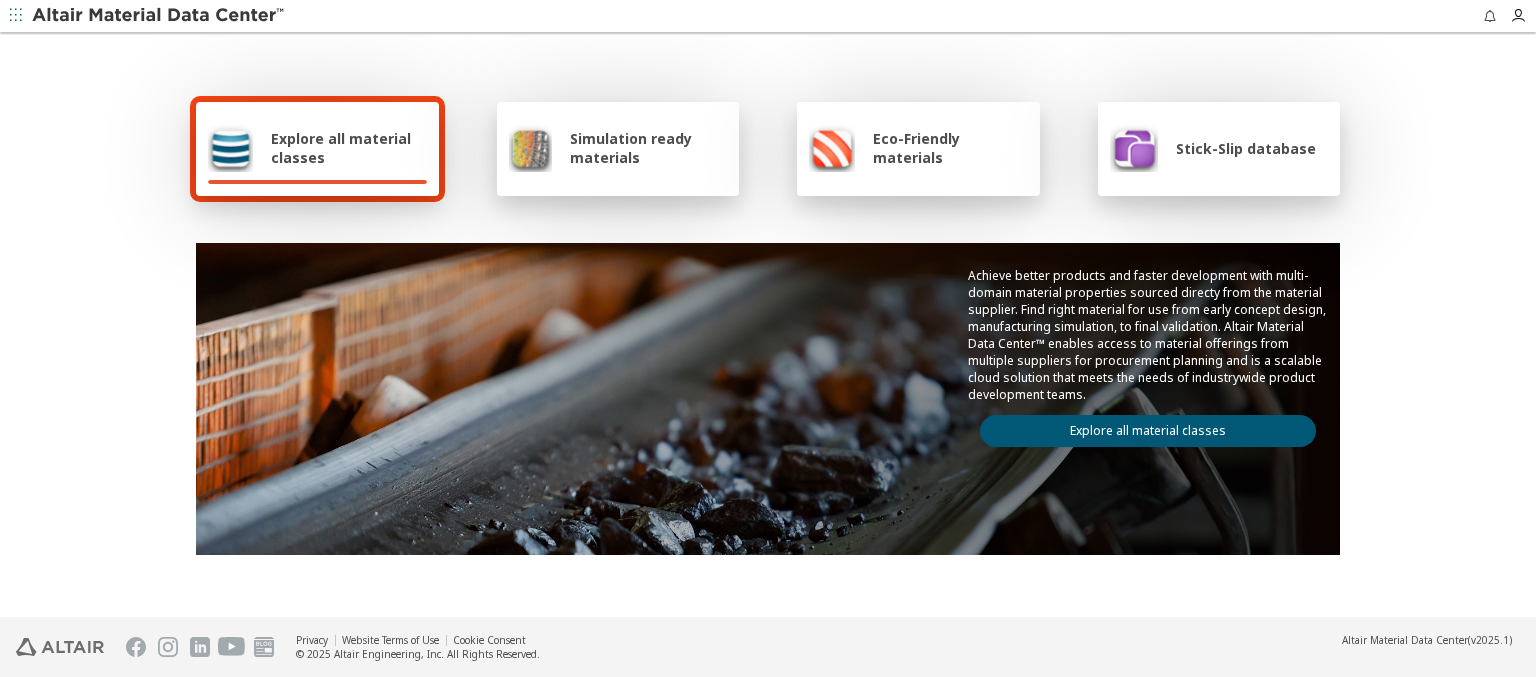 click at bounding box center [159, 16] 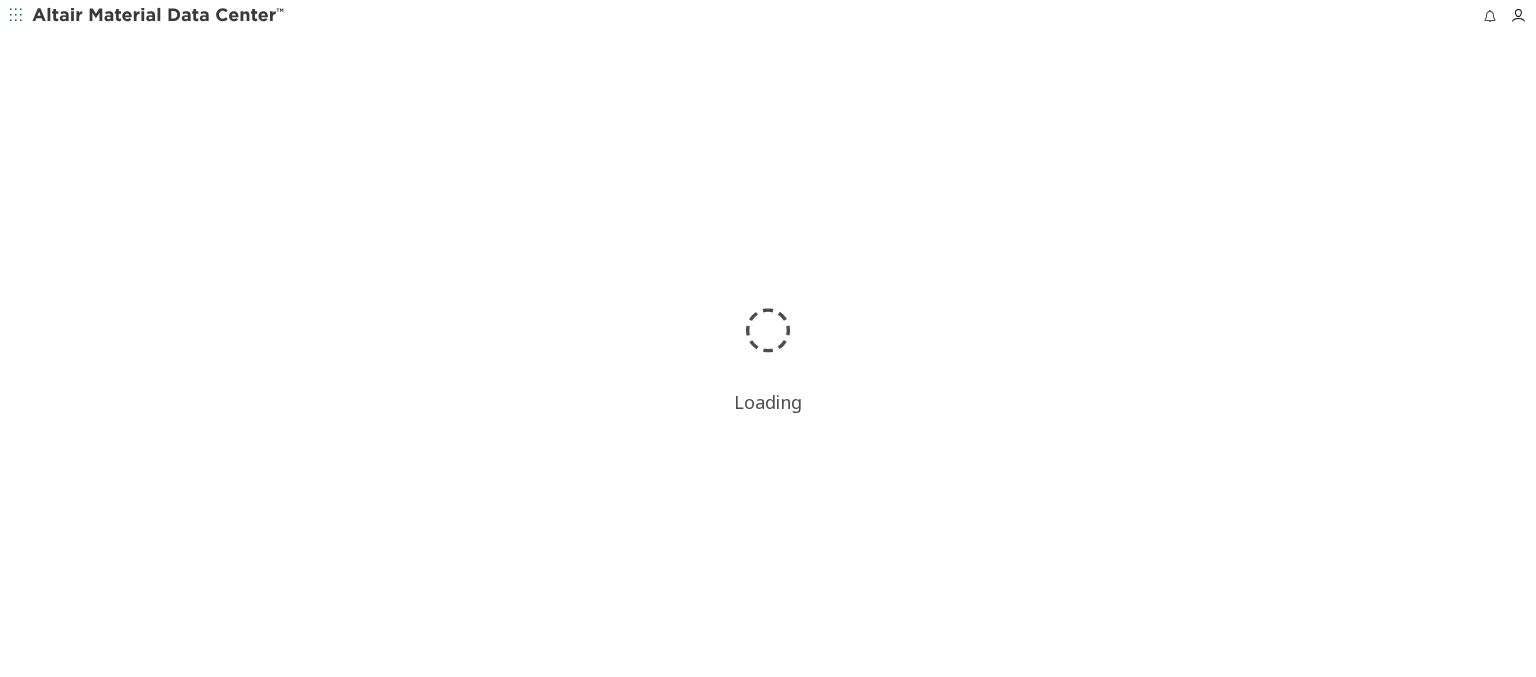 scroll, scrollTop: 0, scrollLeft: 0, axis: both 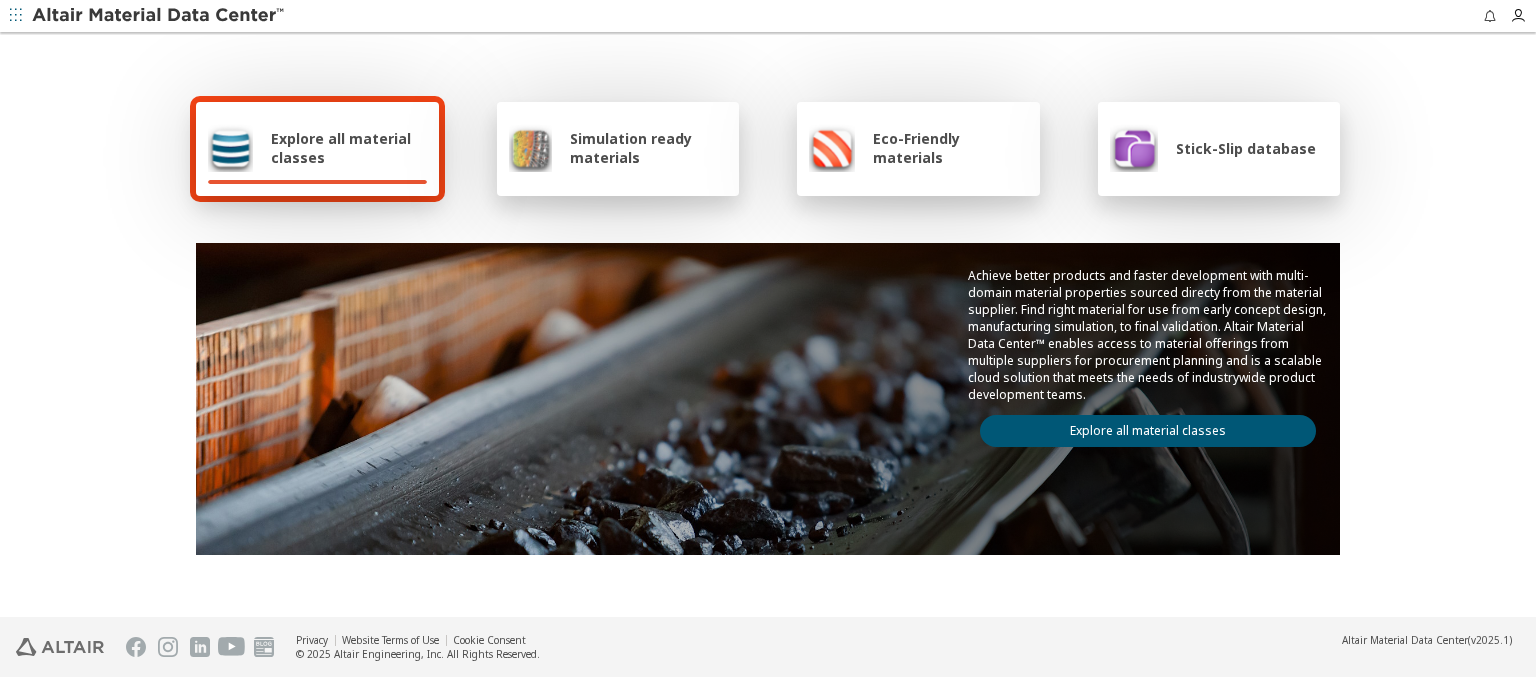 click on "Explore all material classes" at bounding box center (349, 148) 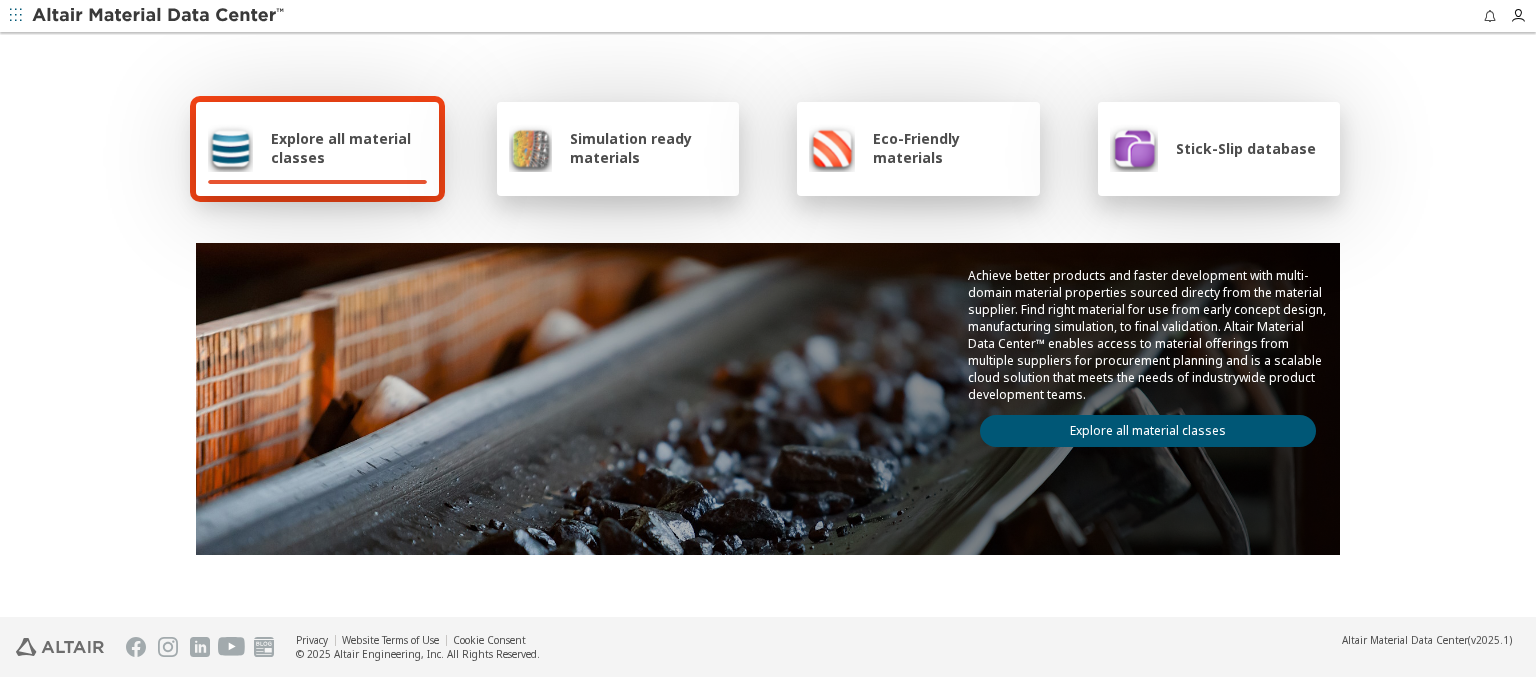click on "Explore all material classes" at bounding box center (1148, 431) 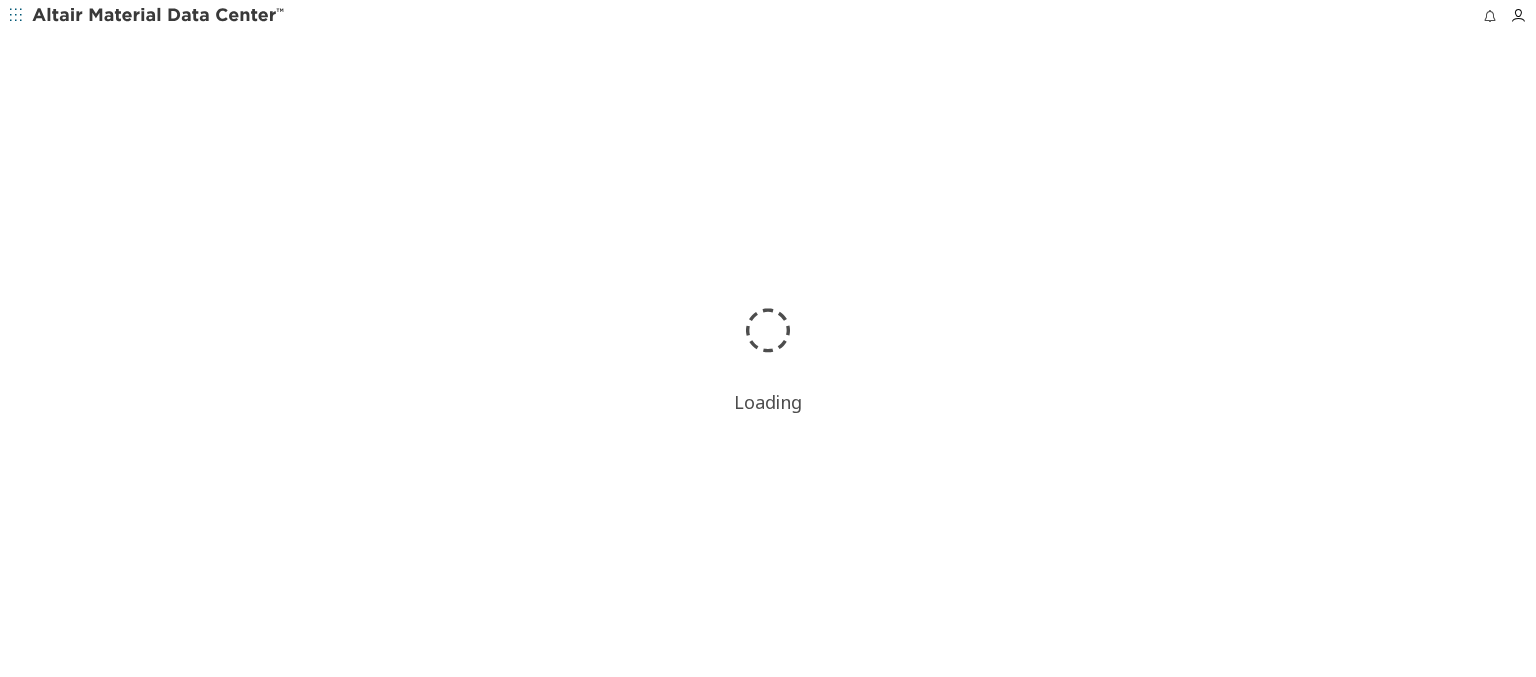 scroll, scrollTop: 0, scrollLeft: 0, axis: both 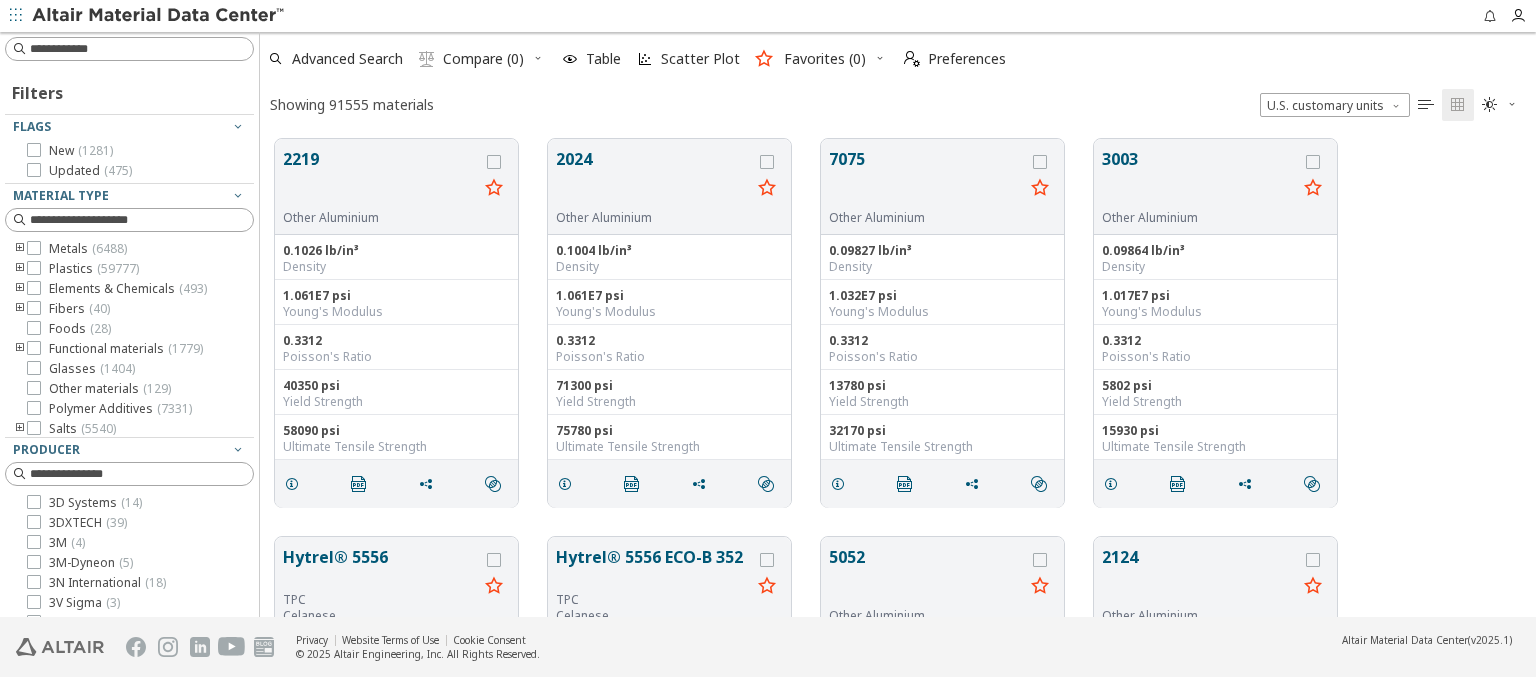 click at bounding box center [880, 58] 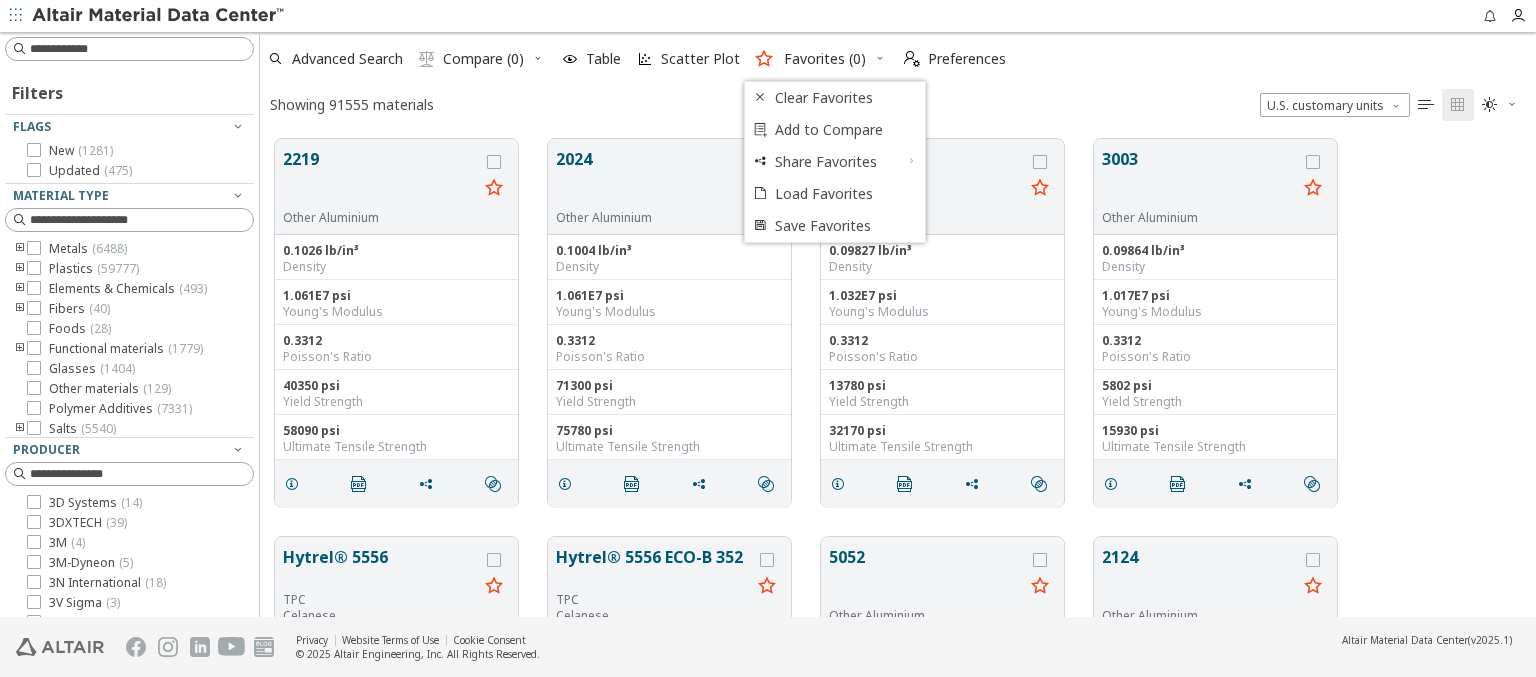 click at bounding box center [238, 683] 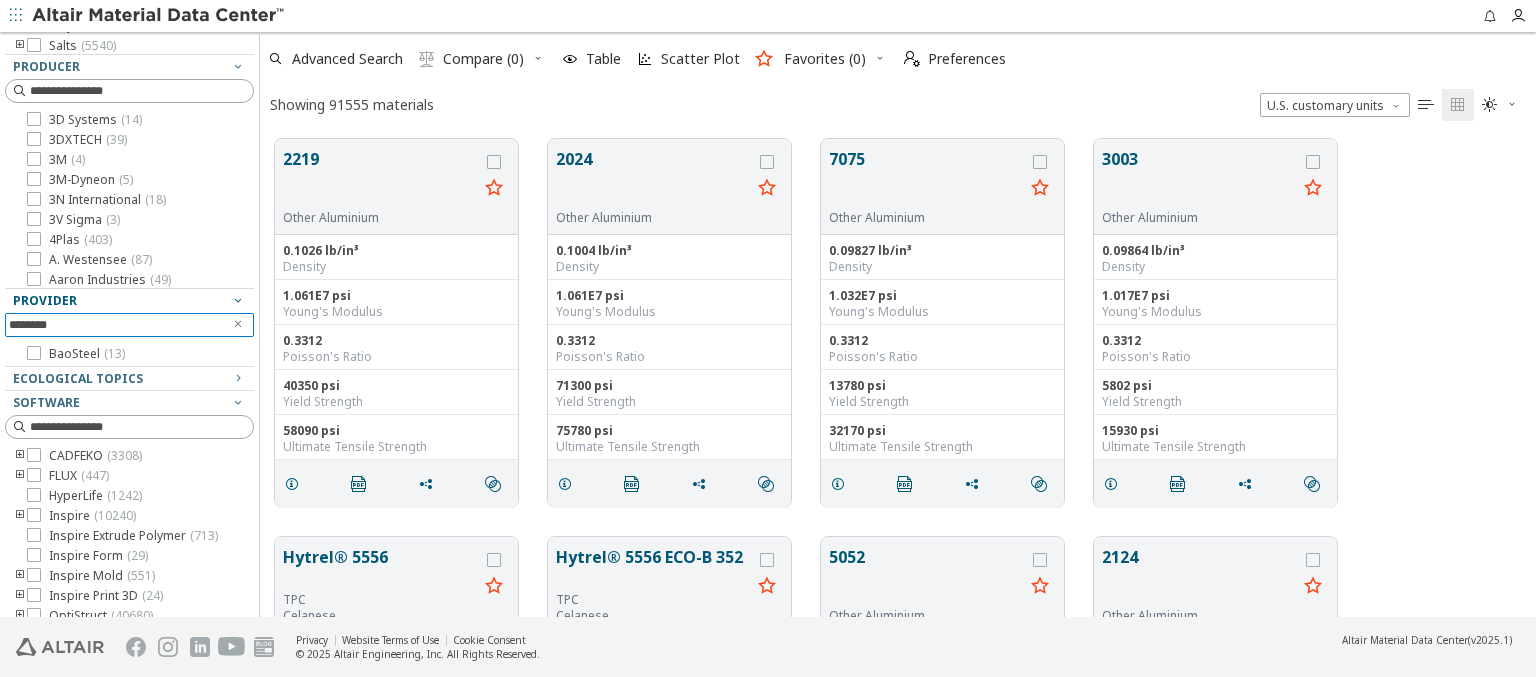 scroll, scrollTop: 416, scrollLeft: 0, axis: vertical 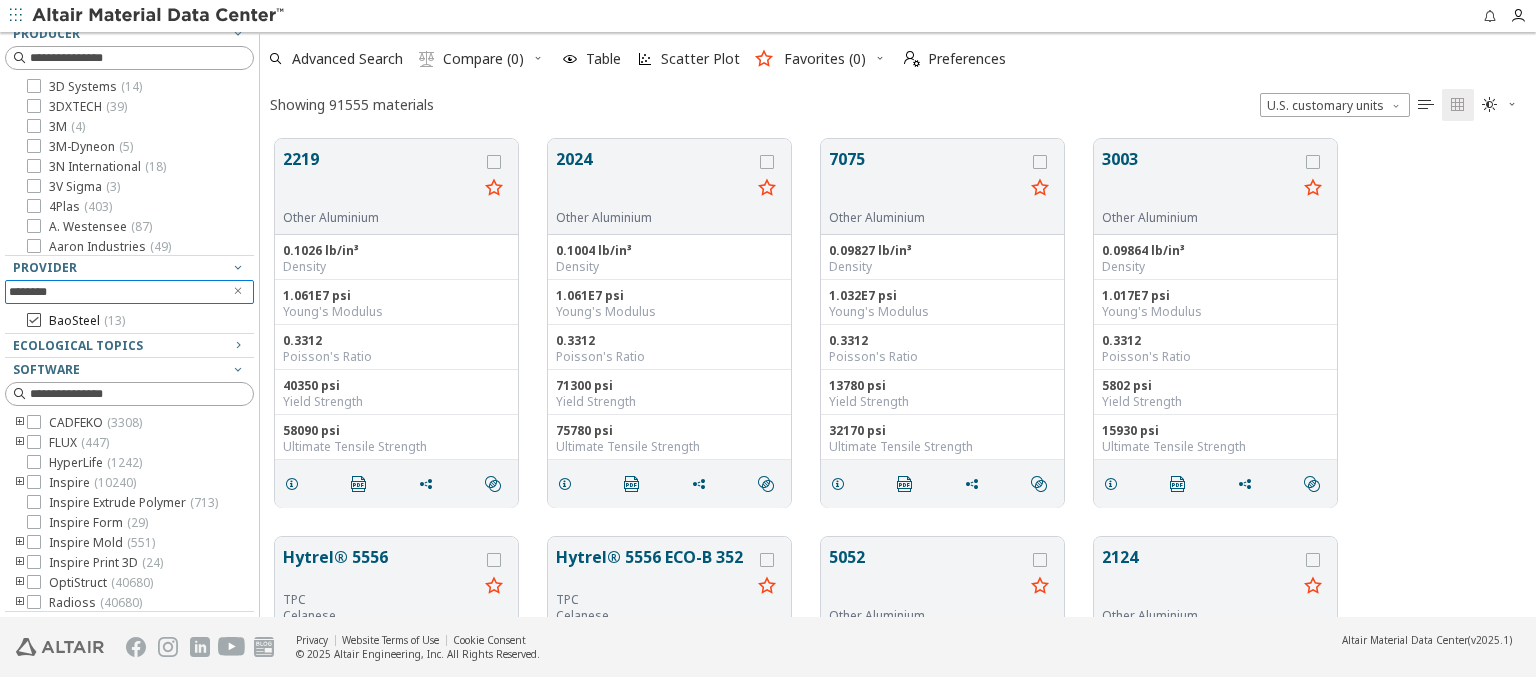type on "********" 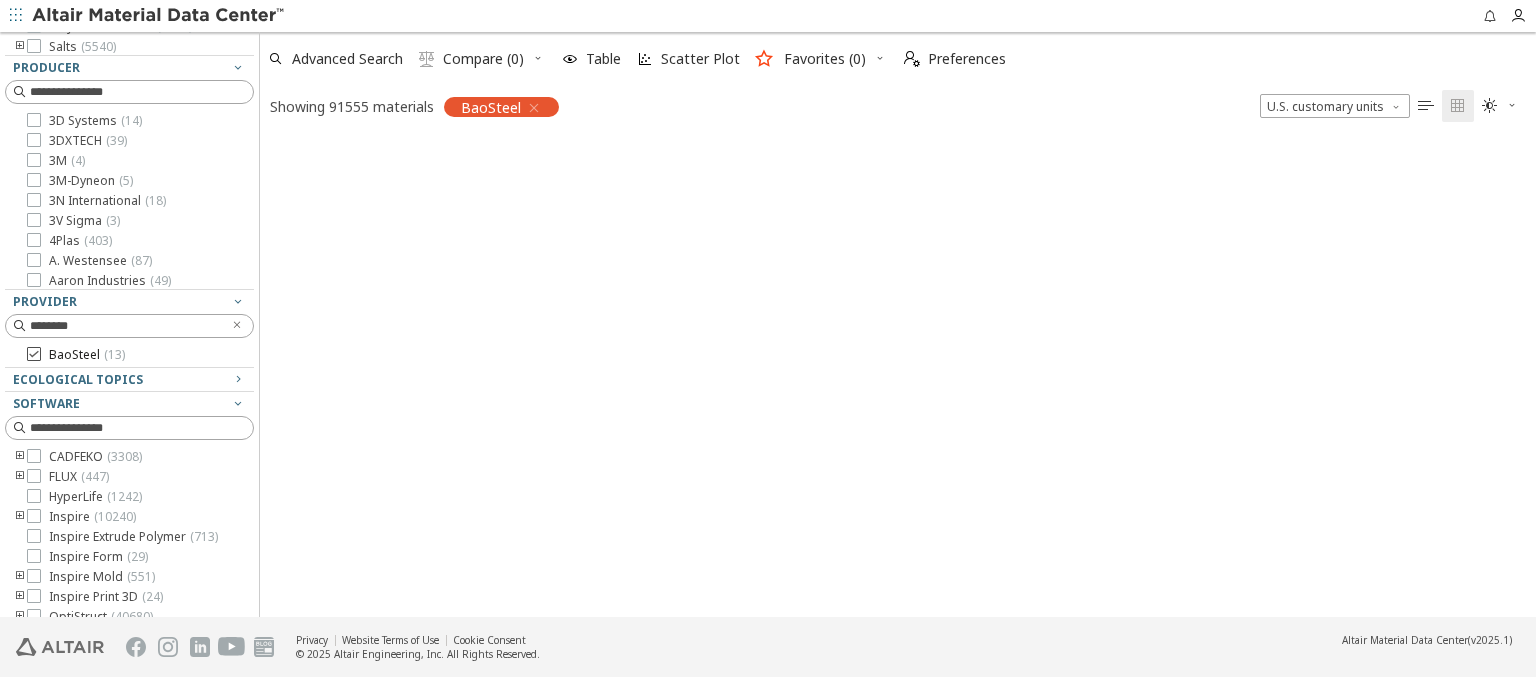 scroll, scrollTop: 475, scrollLeft: 1260, axis: both 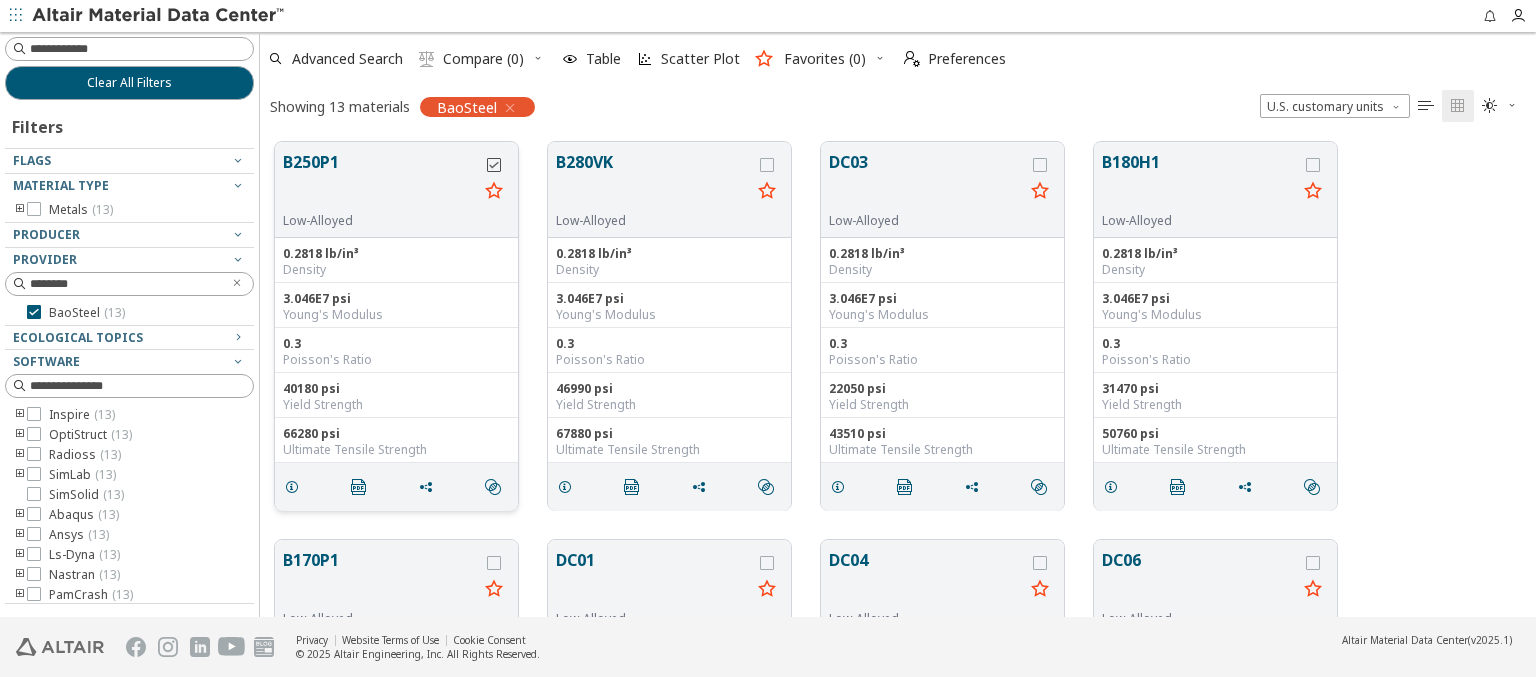 click at bounding box center [494, 165] 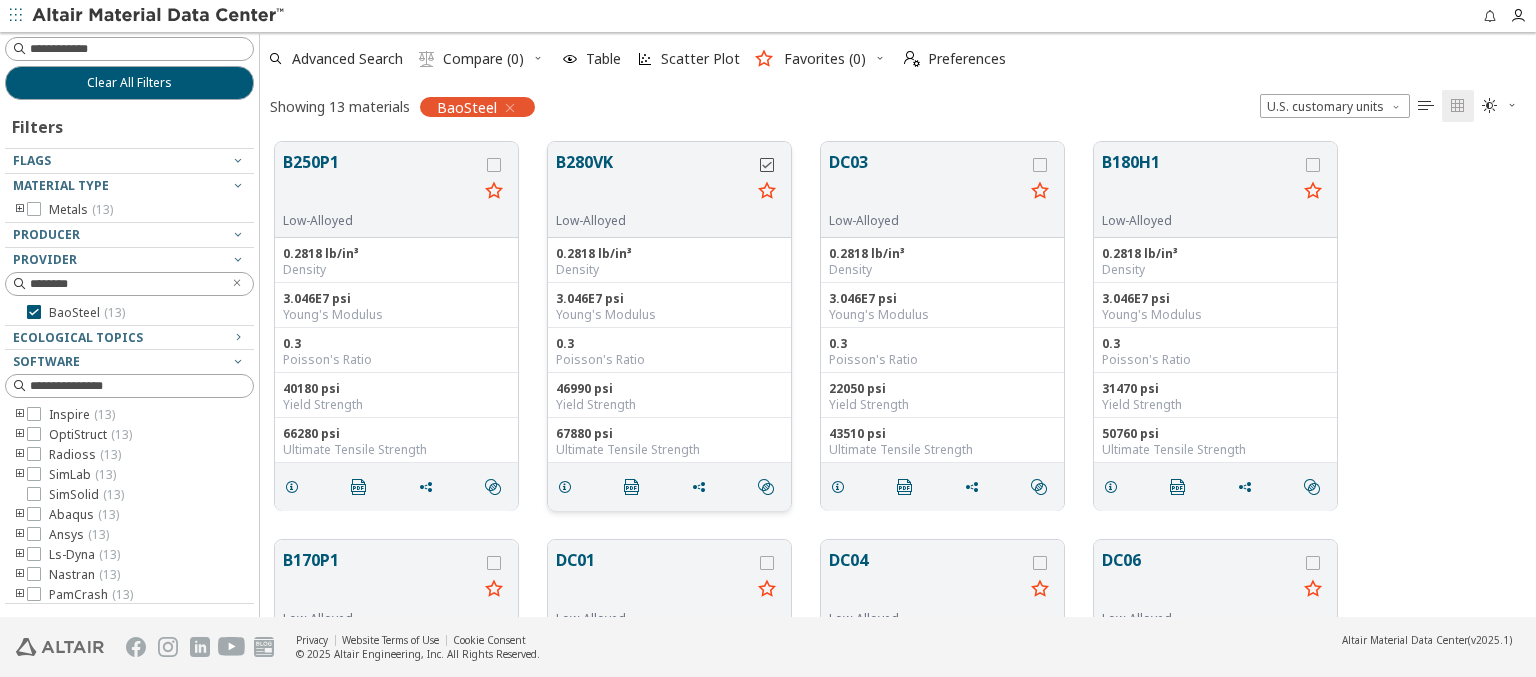 click at bounding box center (767, 165) 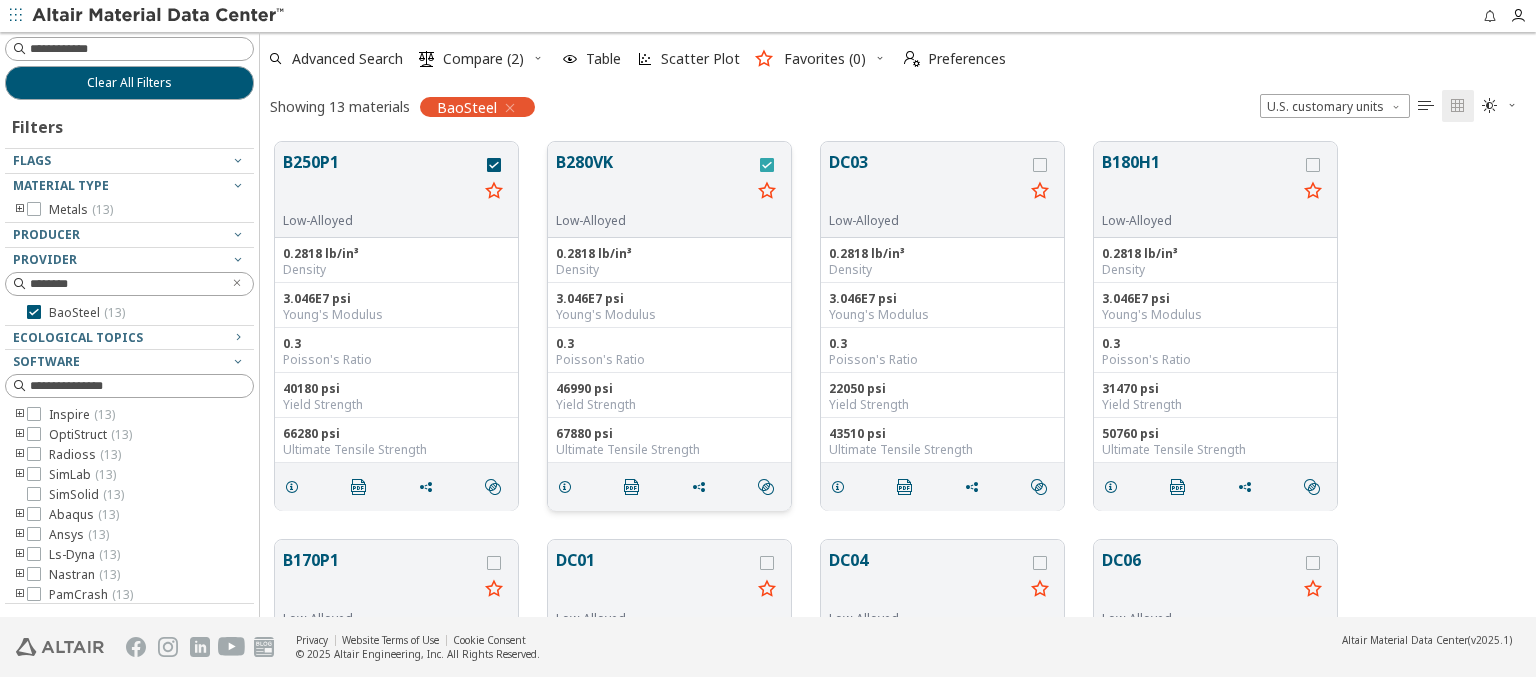 scroll, scrollTop: 0, scrollLeft: 0, axis: both 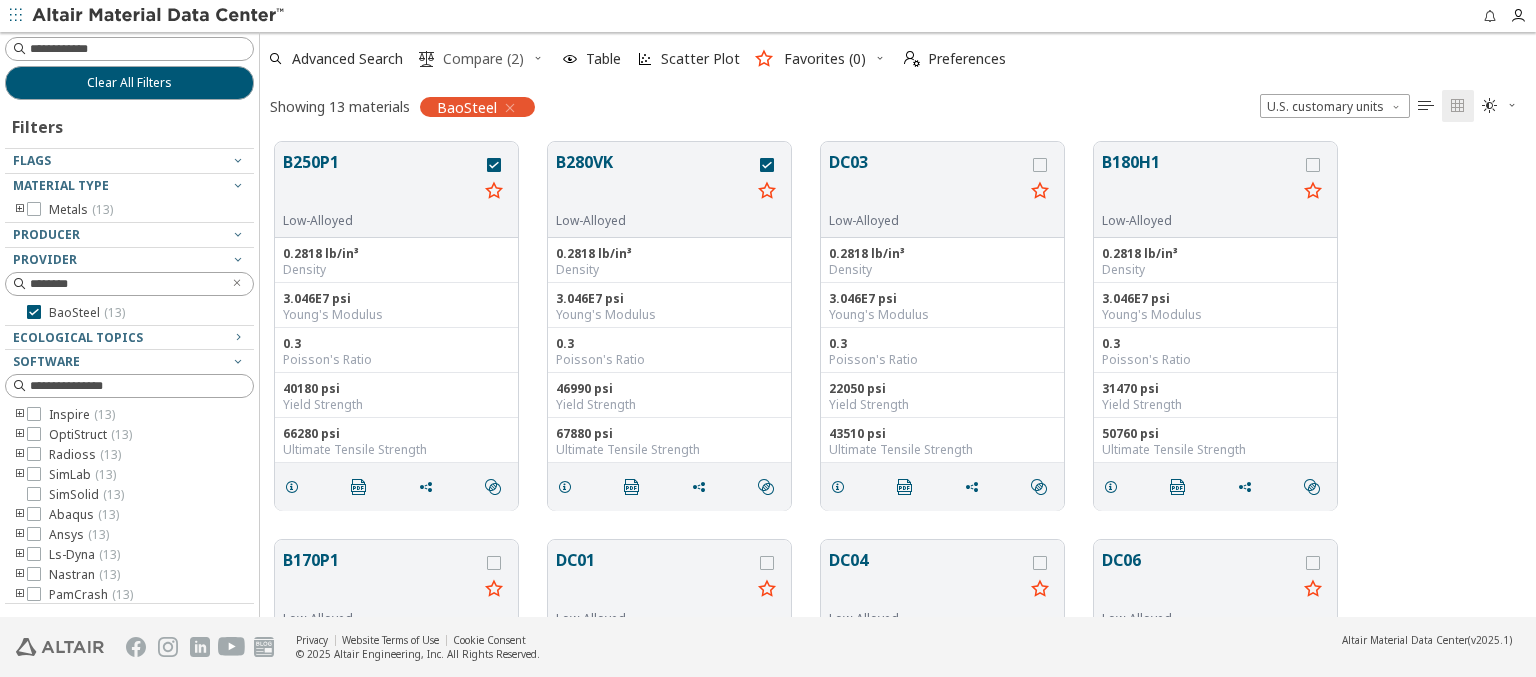 click on "Compare (2)" at bounding box center [483, 59] 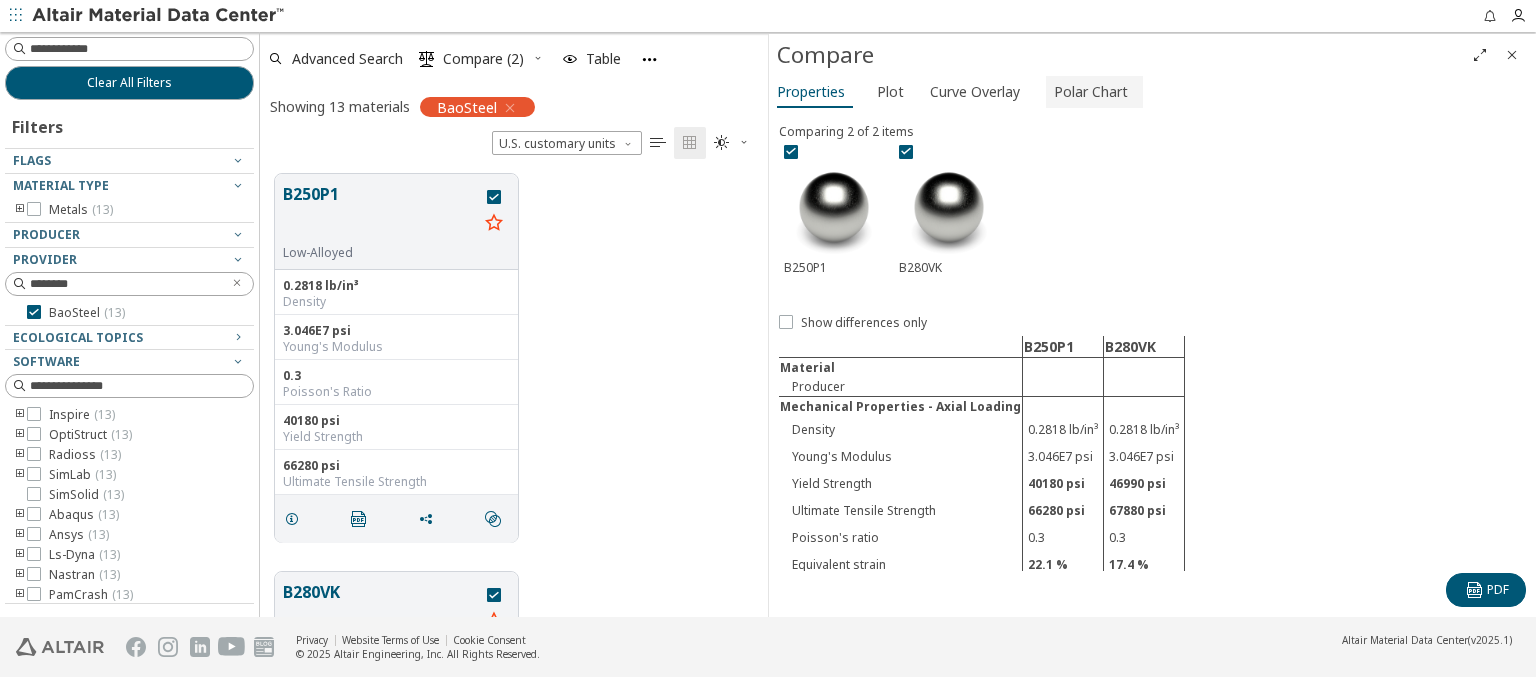 click on "Polar Chart" at bounding box center (1091, 92) 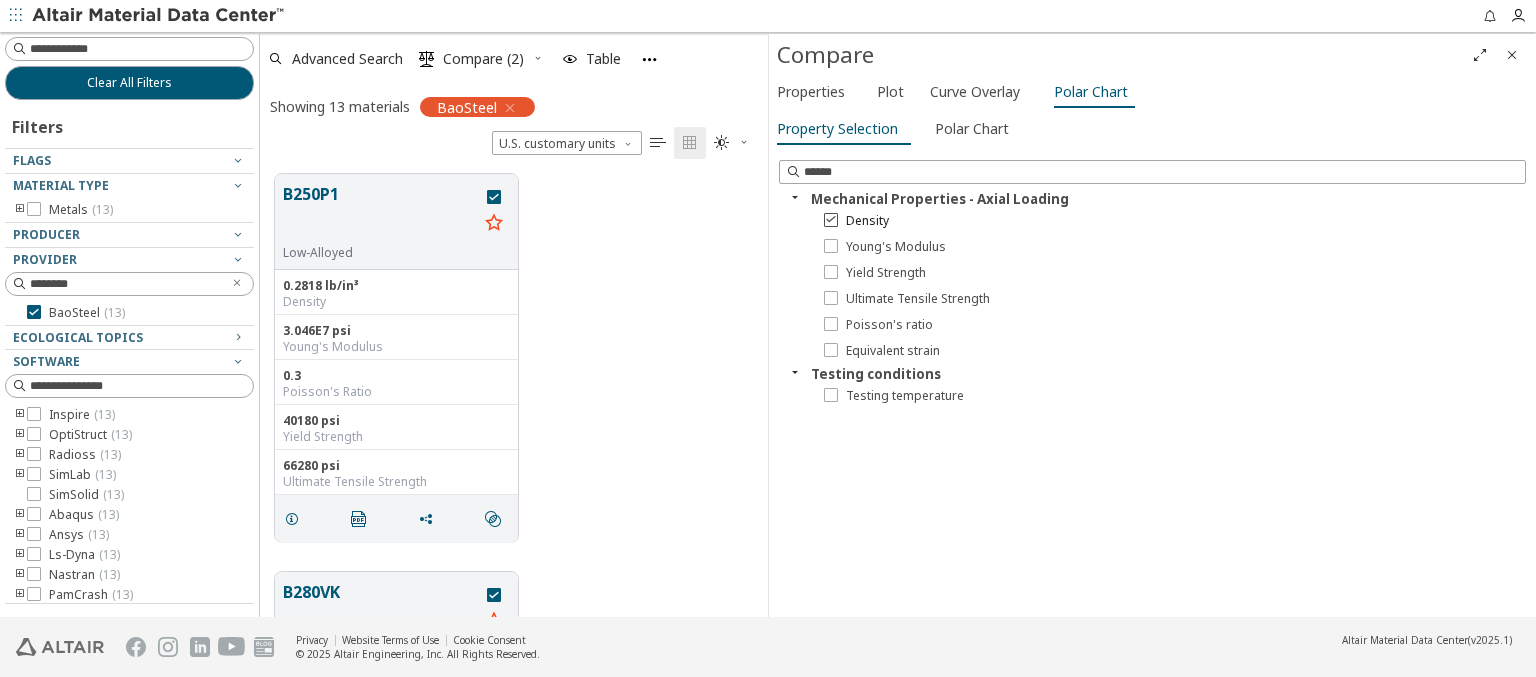 click on "Density" at bounding box center [867, 221] 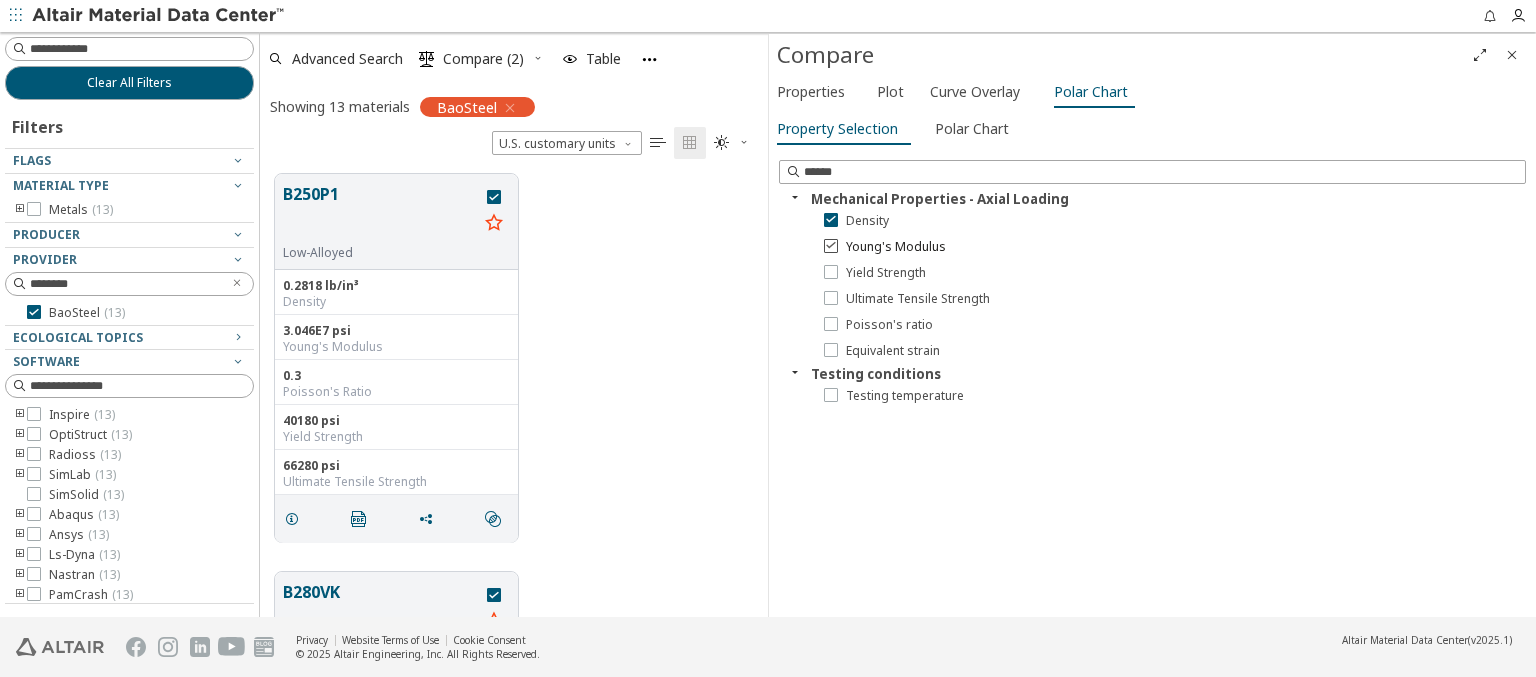 click on "Young's Modulus" at bounding box center [896, 247] 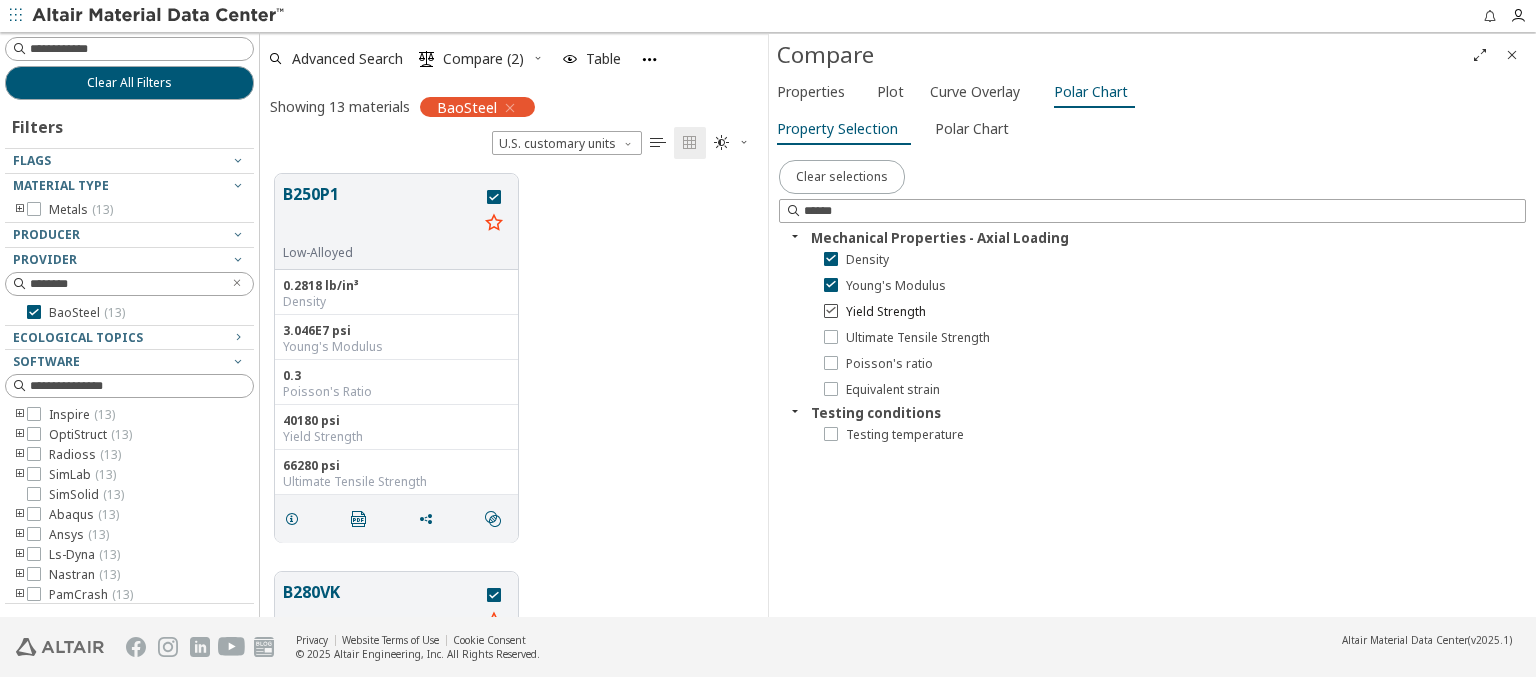 click on "Yield Strength" at bounding box center [886, 312] 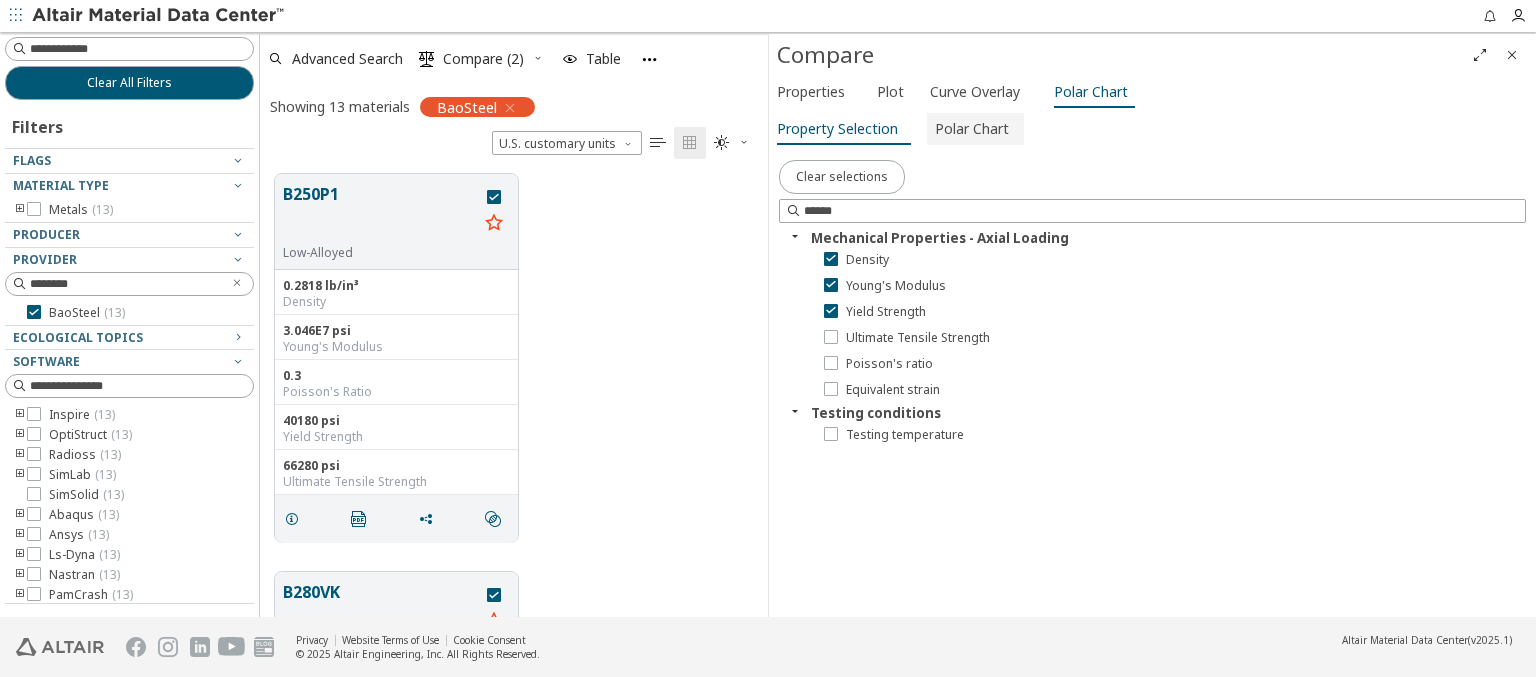 click on "Polar Chart" at bounding box center [972, 129] 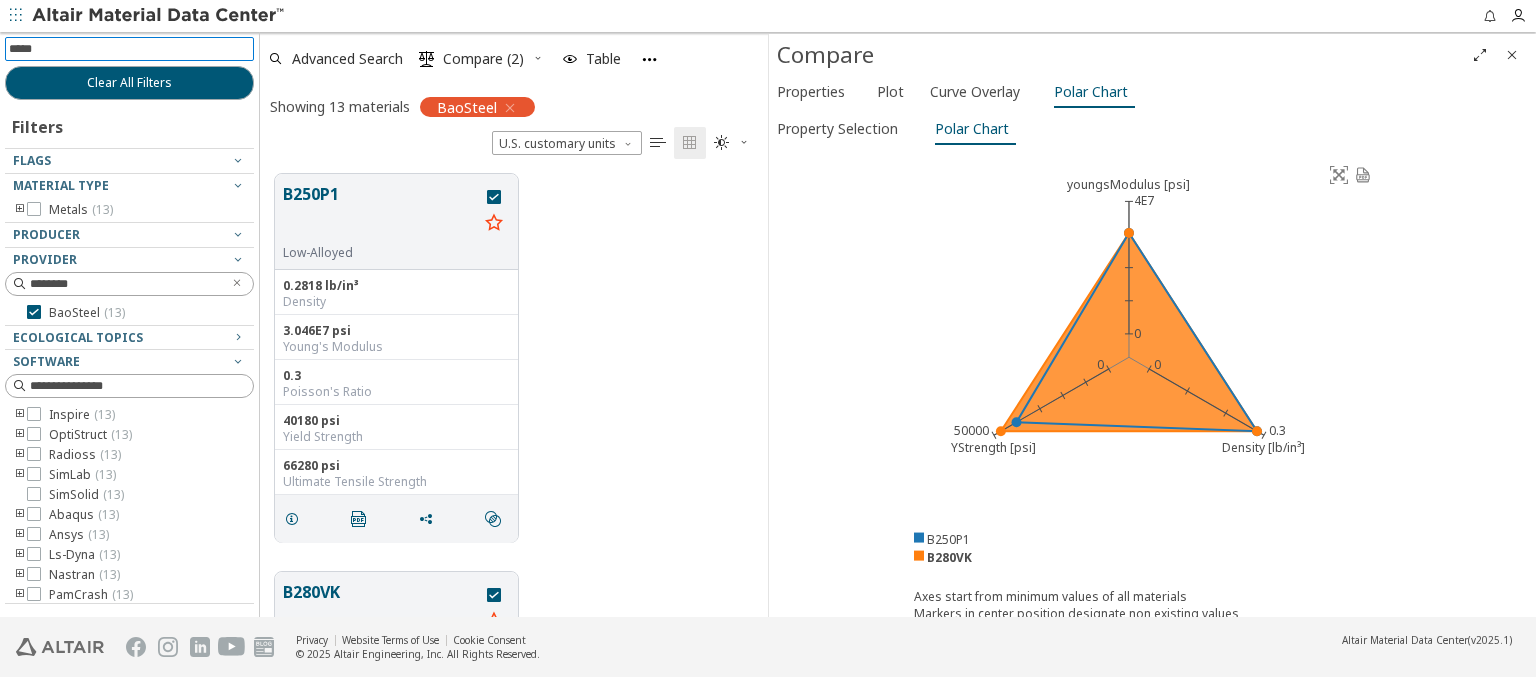 type on "******" 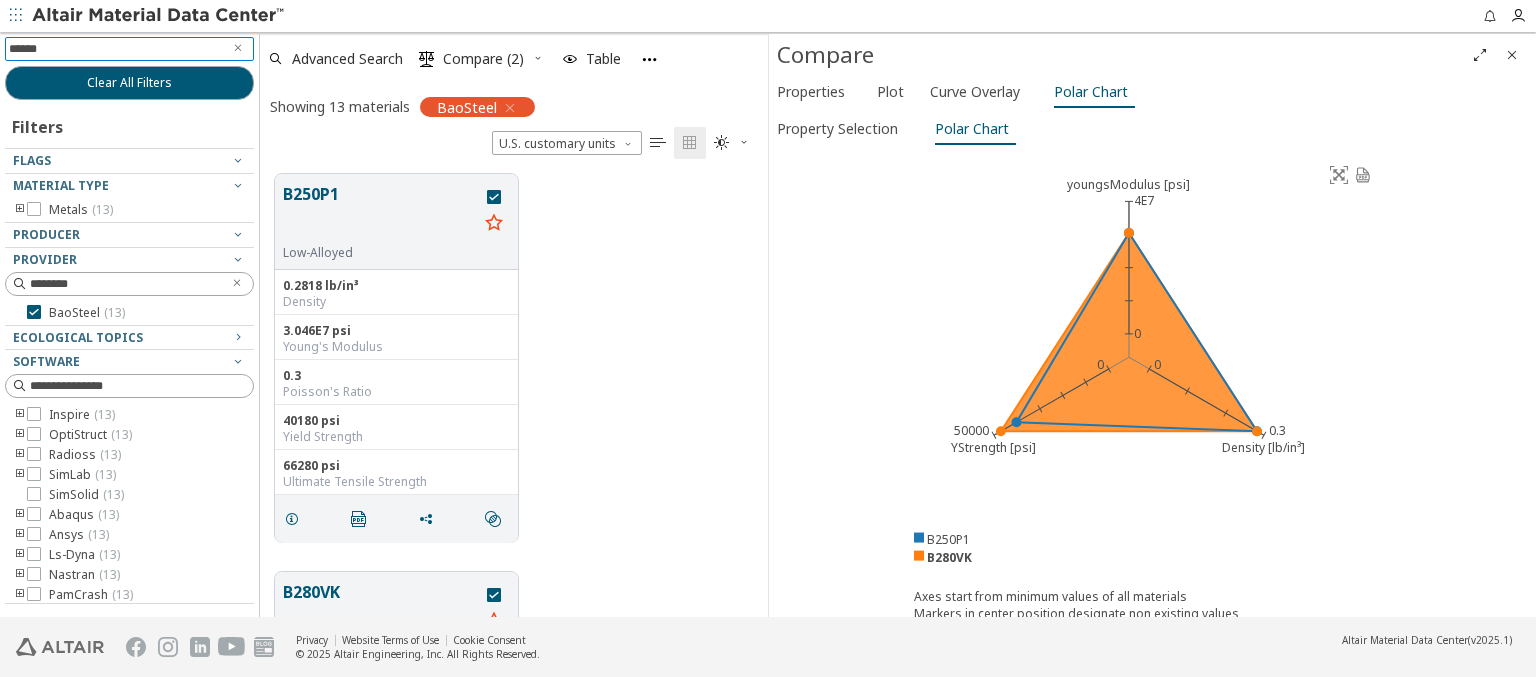 type 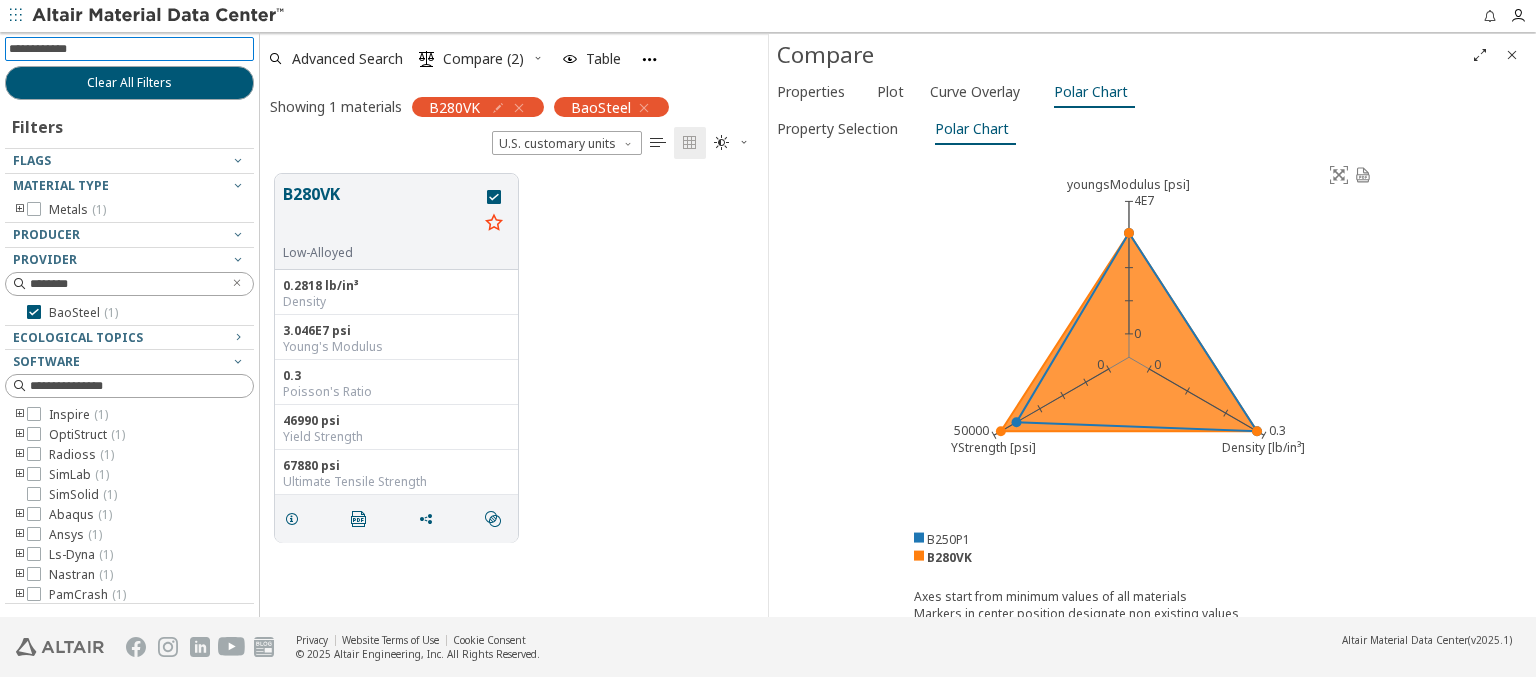click at bounding box center [159, 16] 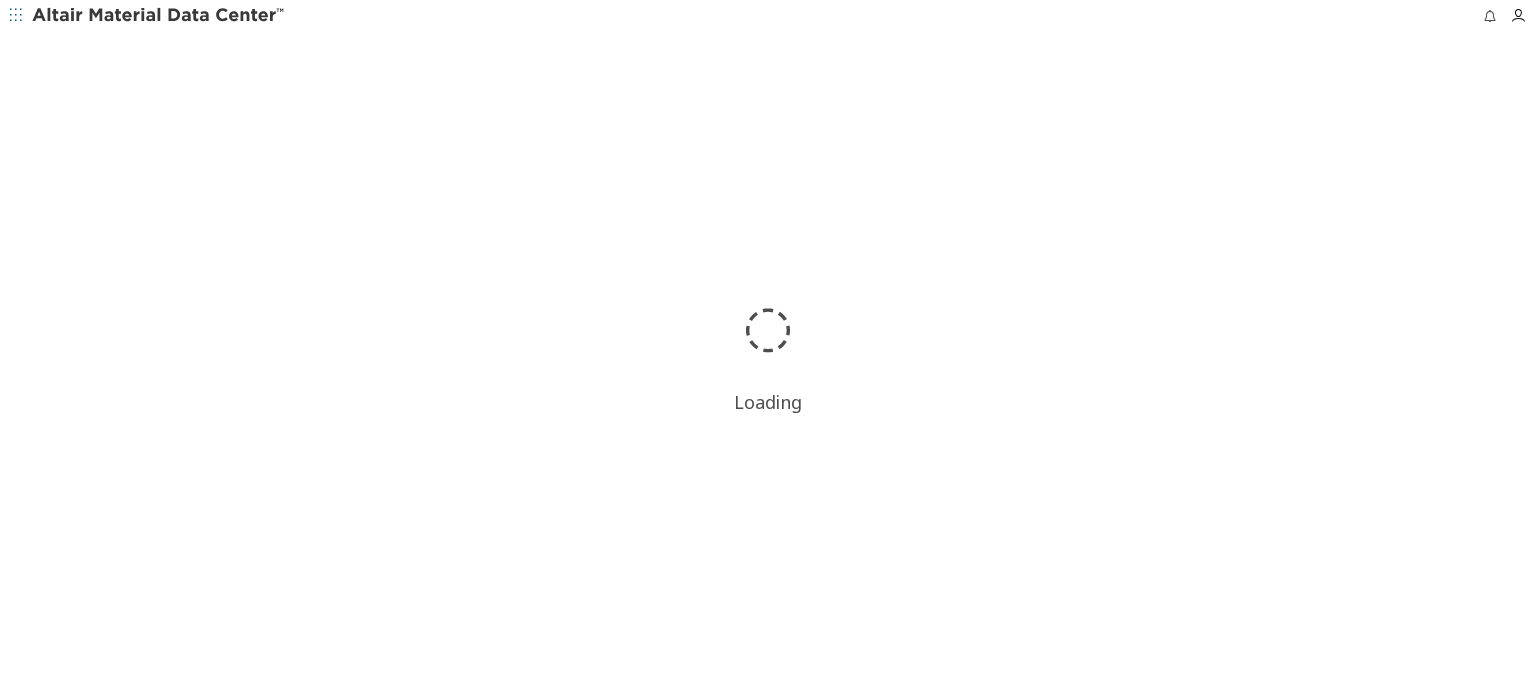 scroll, scrollTop: 0, scrollLeft: 0, axis: both 